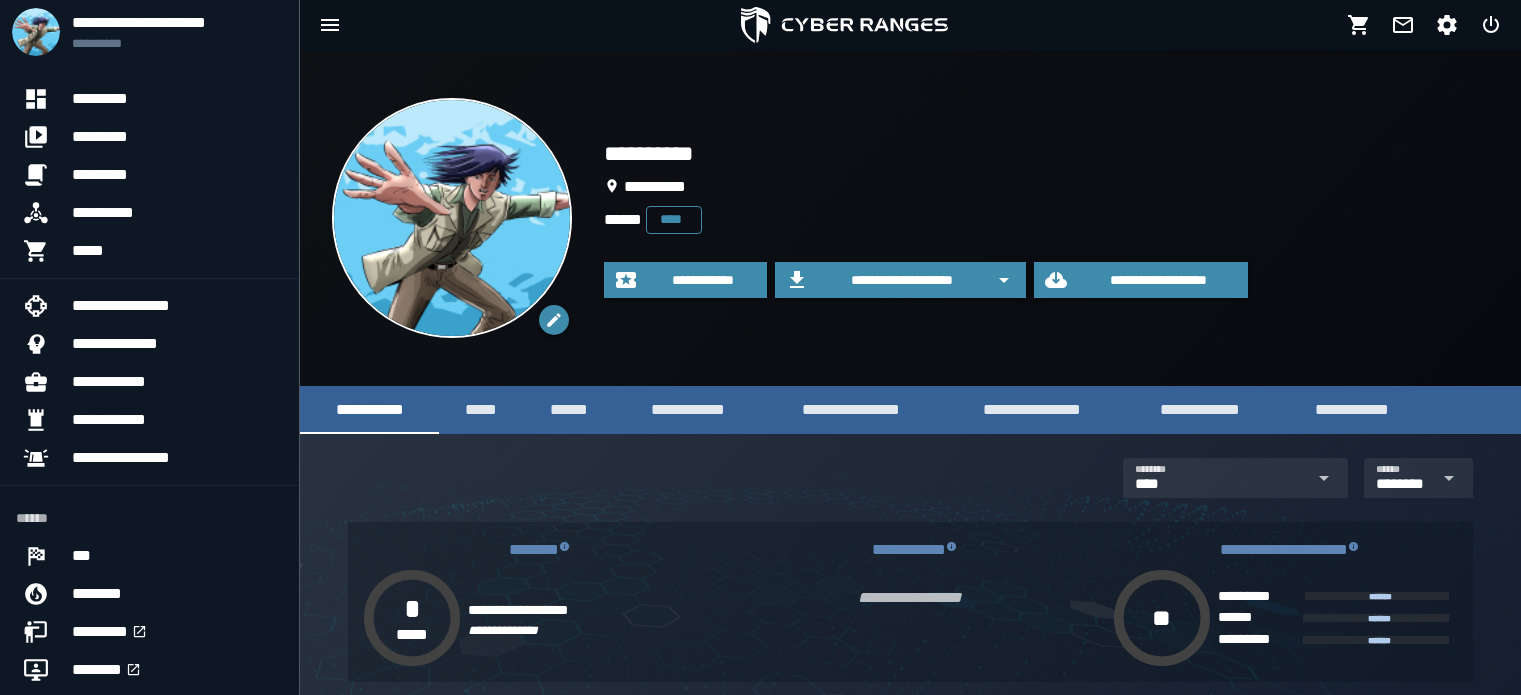 scroll, scrollTop: 0, scrollLeft: 0, axis: both 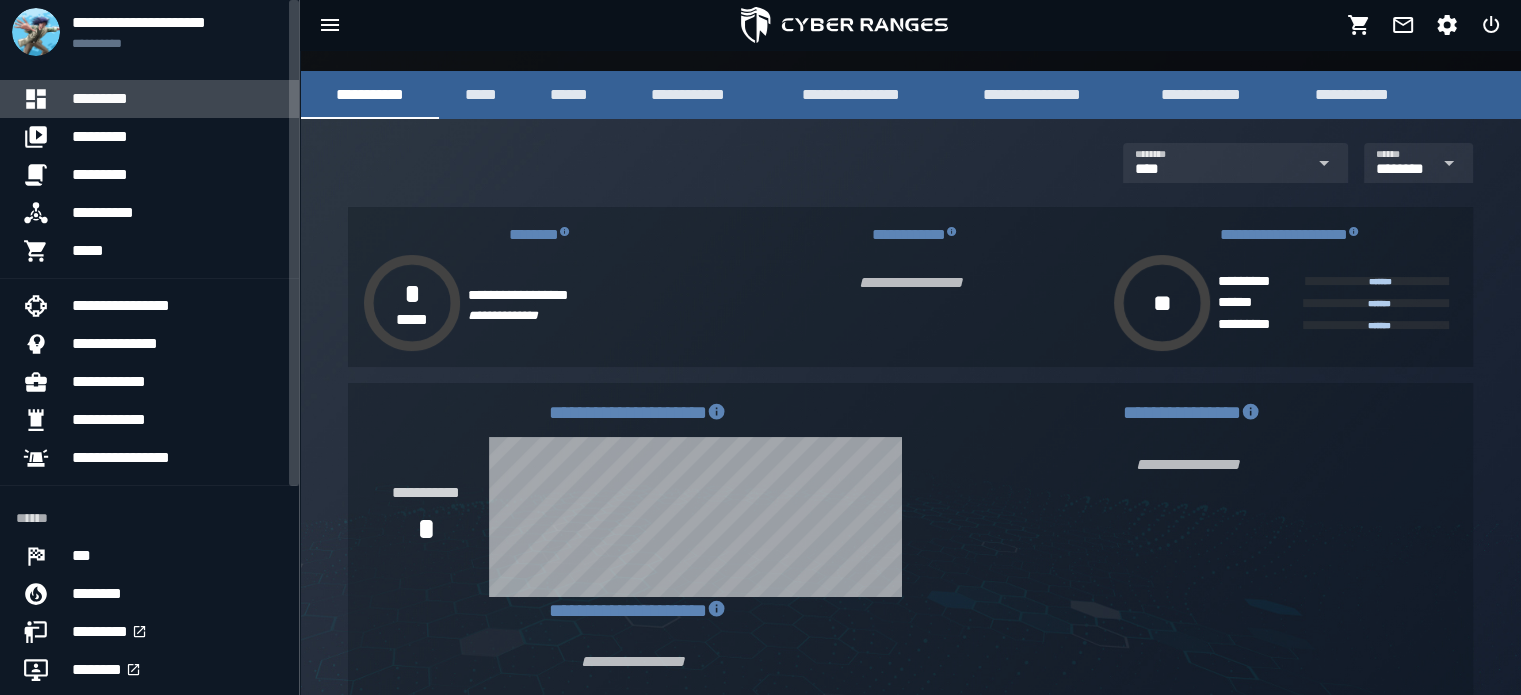 click on "*********" at bounding box center [177, 99] 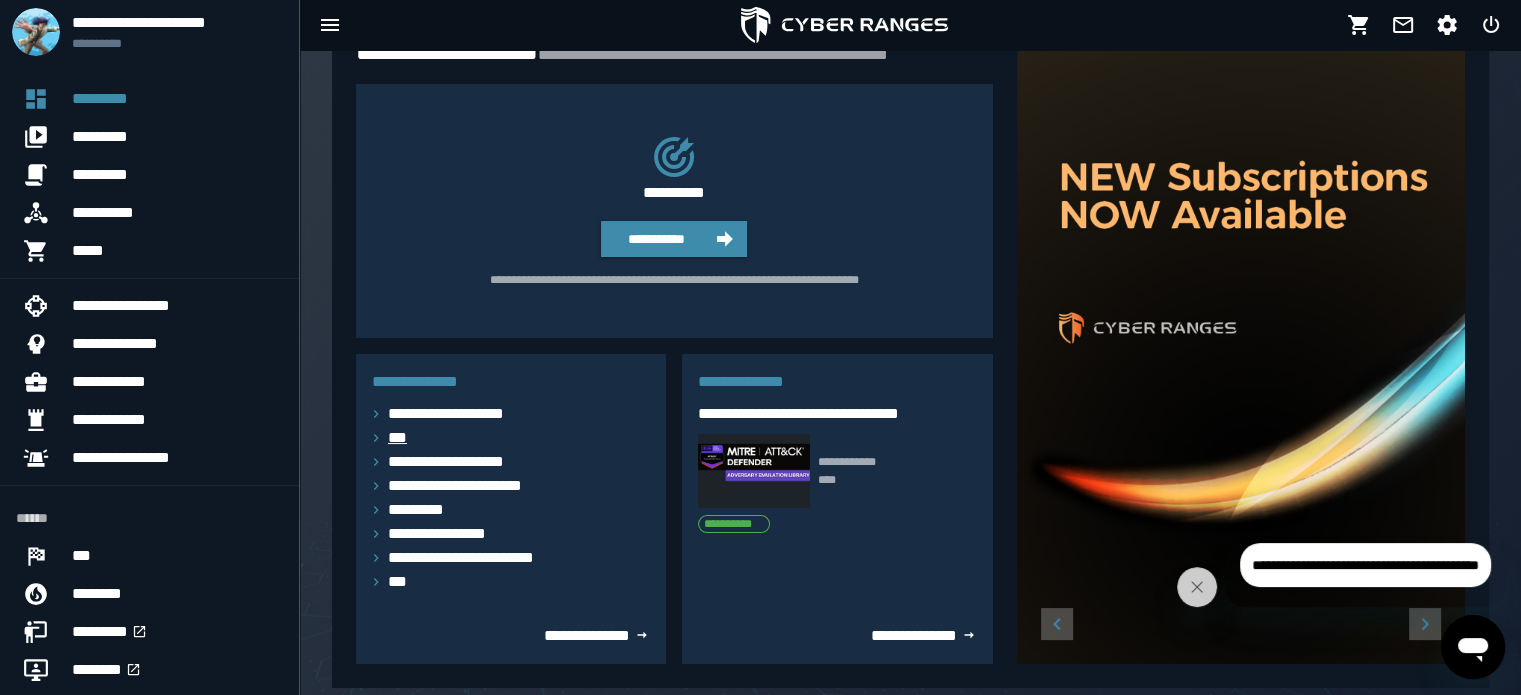 scroll, scrollTop: 108, scrollLeft: 0, axis: vertical 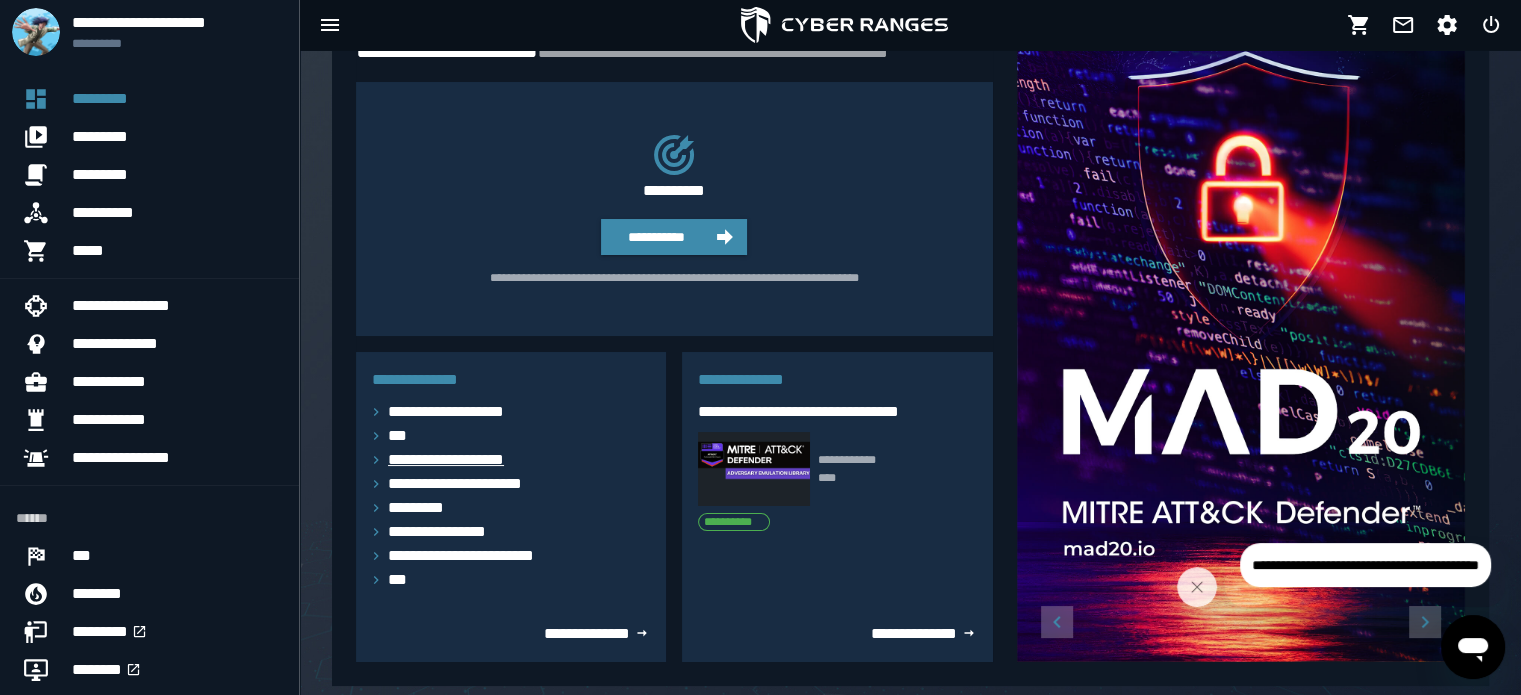 click 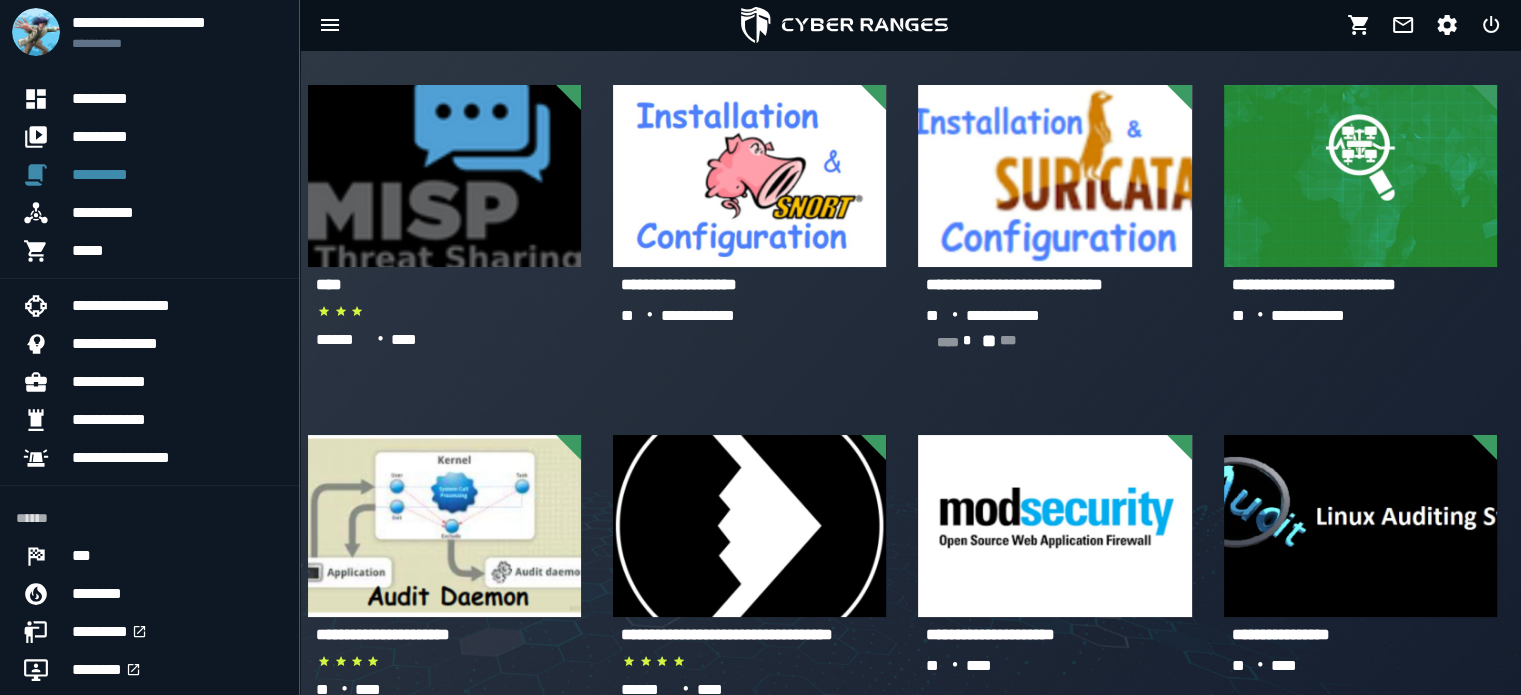 scroll, scrollTop: 0, scrollLeft: 0, axis: both 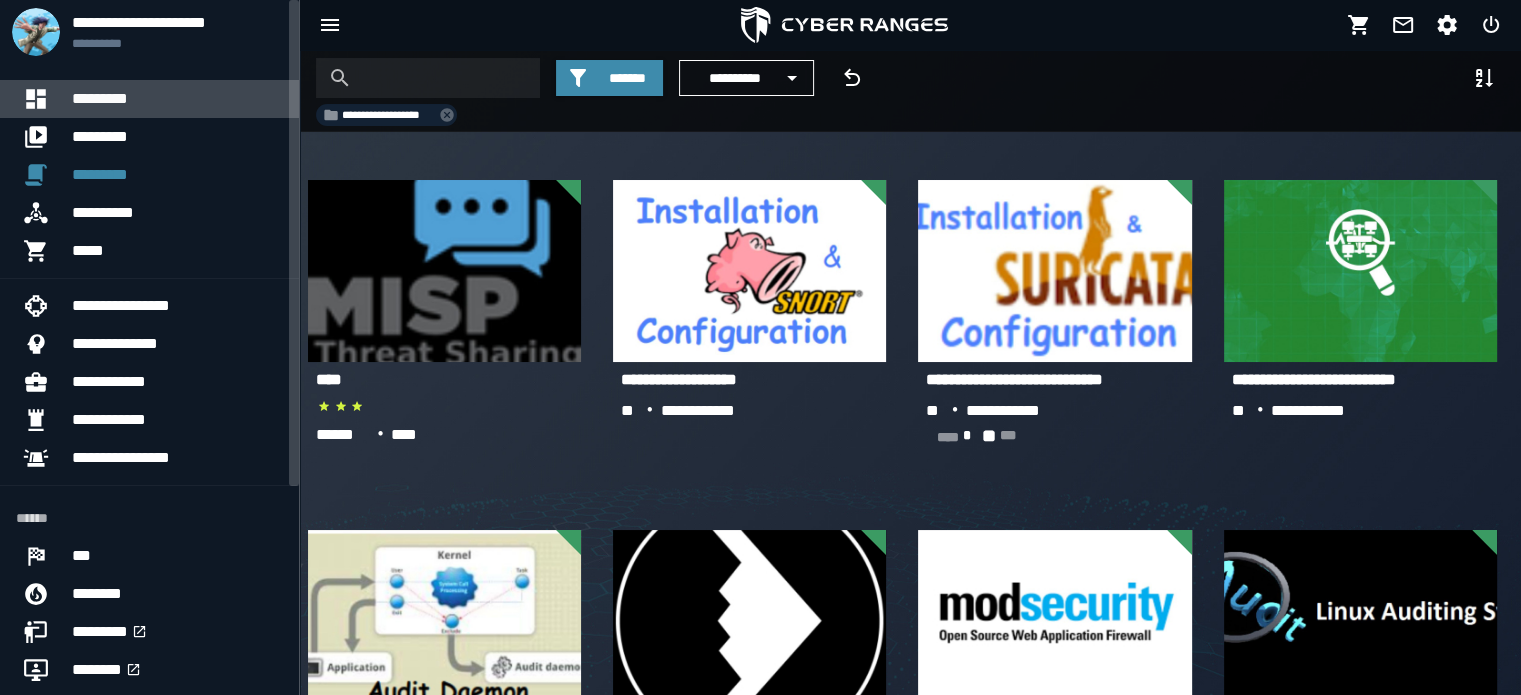 click on "*********" at bounding box center [177, 99] 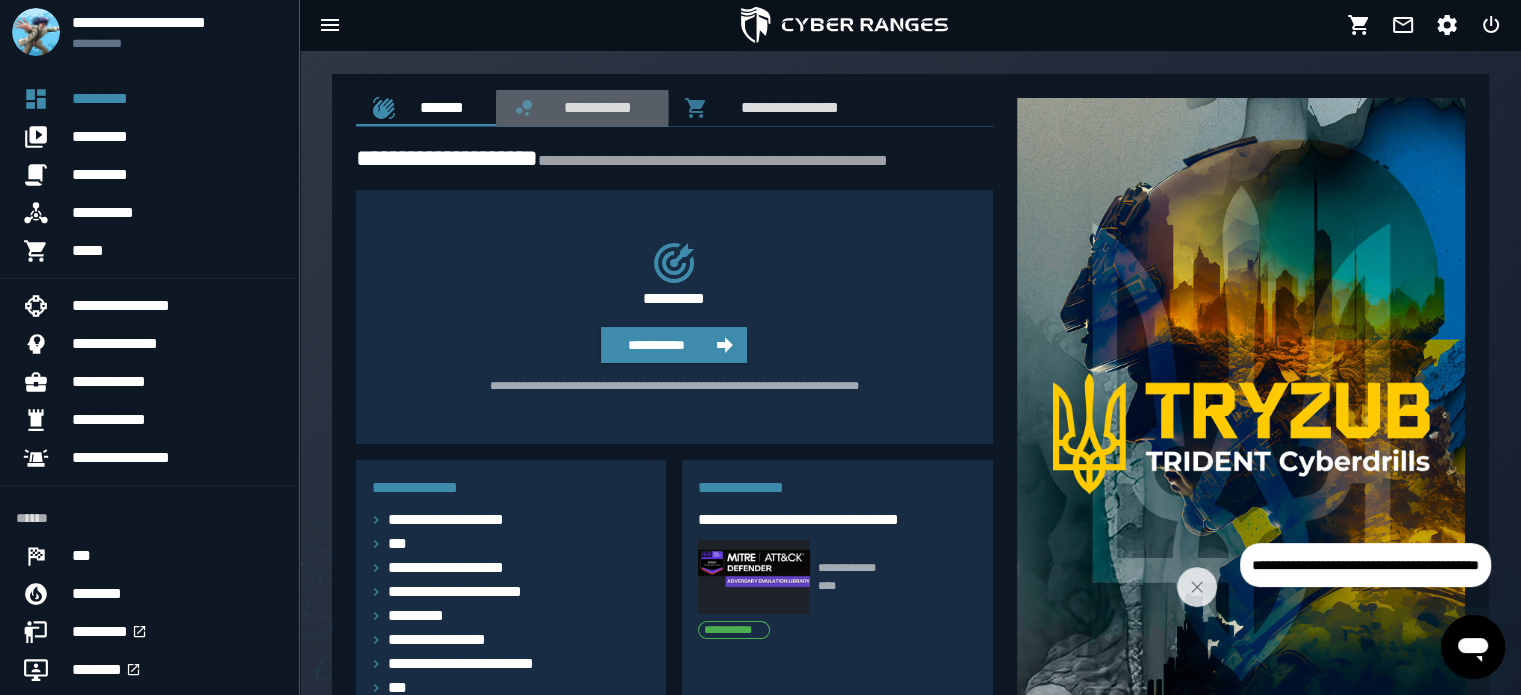 drag, startPoint x: 592, startPoint y: 91, endPoint x: 590, endPoint y: 101, distance: 10.198039 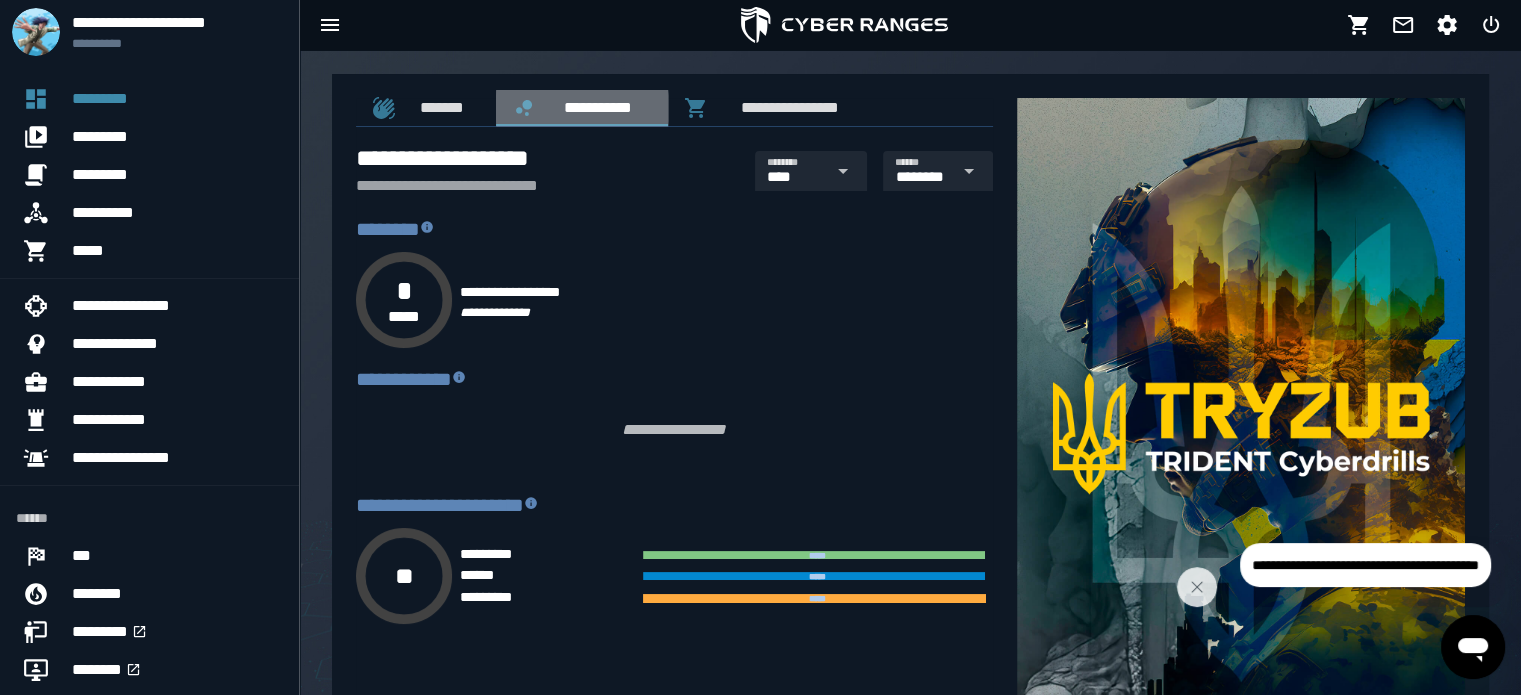 click on "**********" at bounding box center [594, 107] 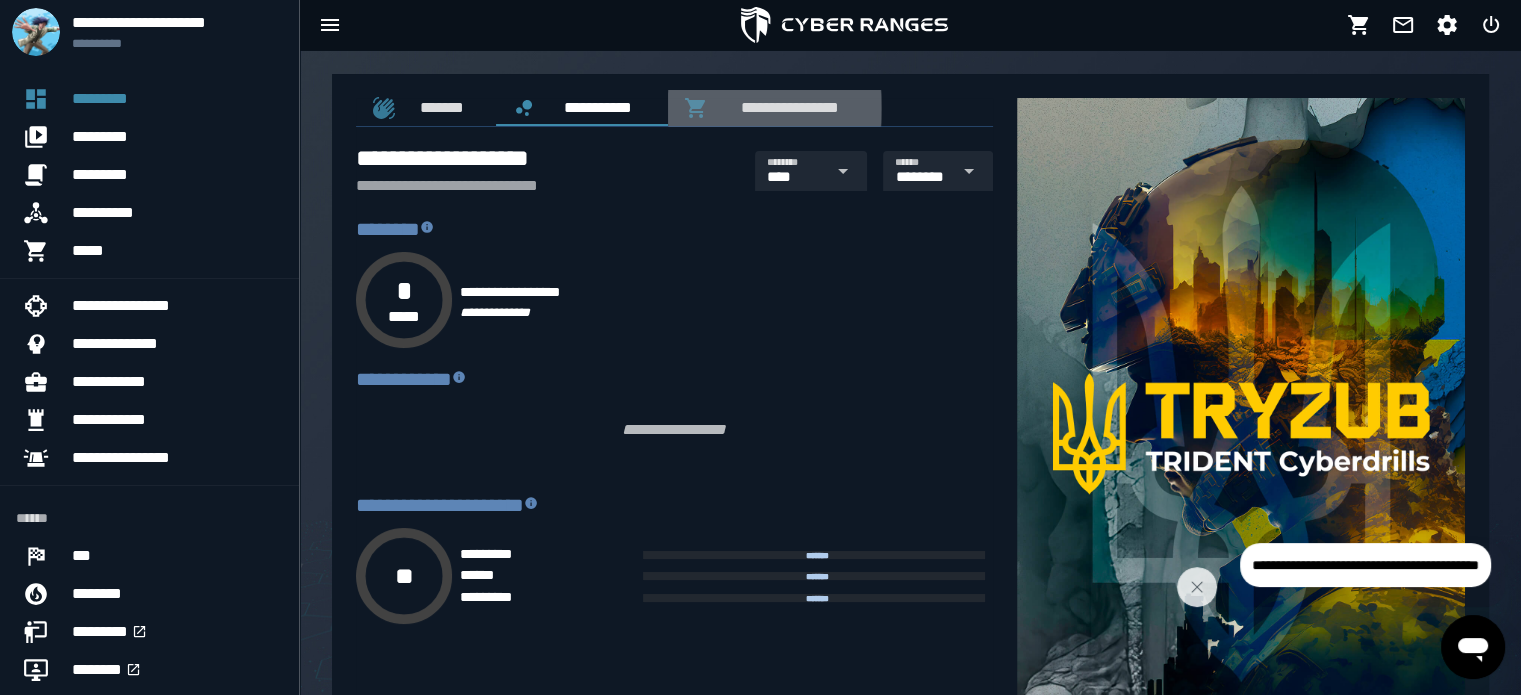 click 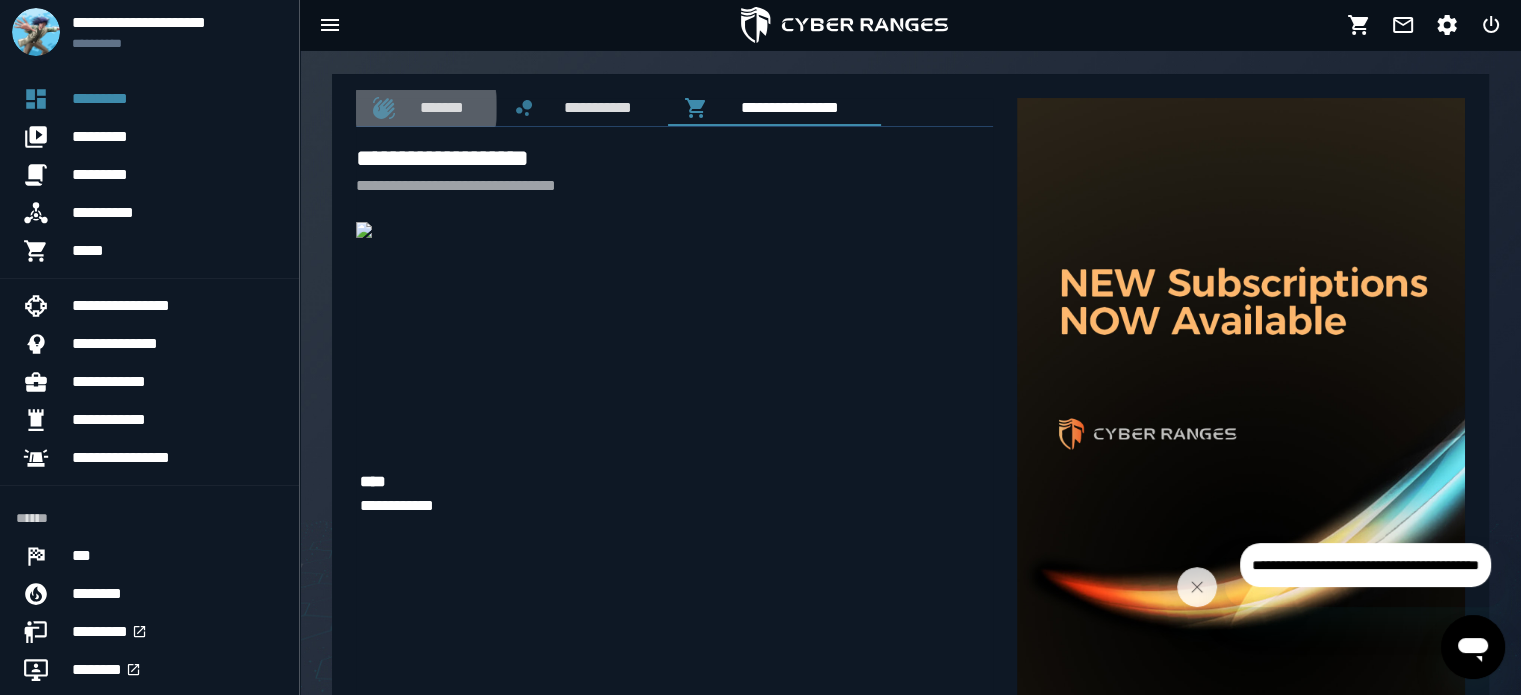 click 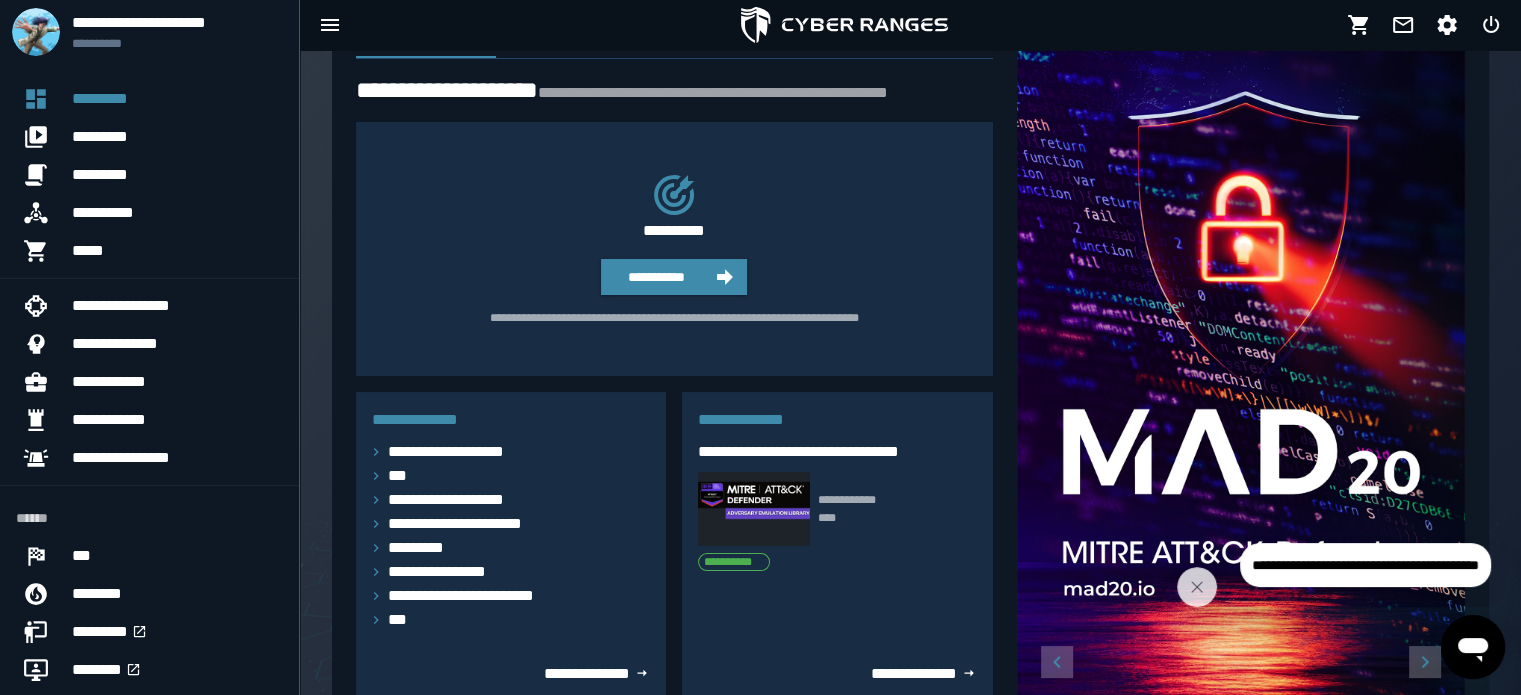 scroll, scrollTop: 0, scrollLeft: 0, axis: both 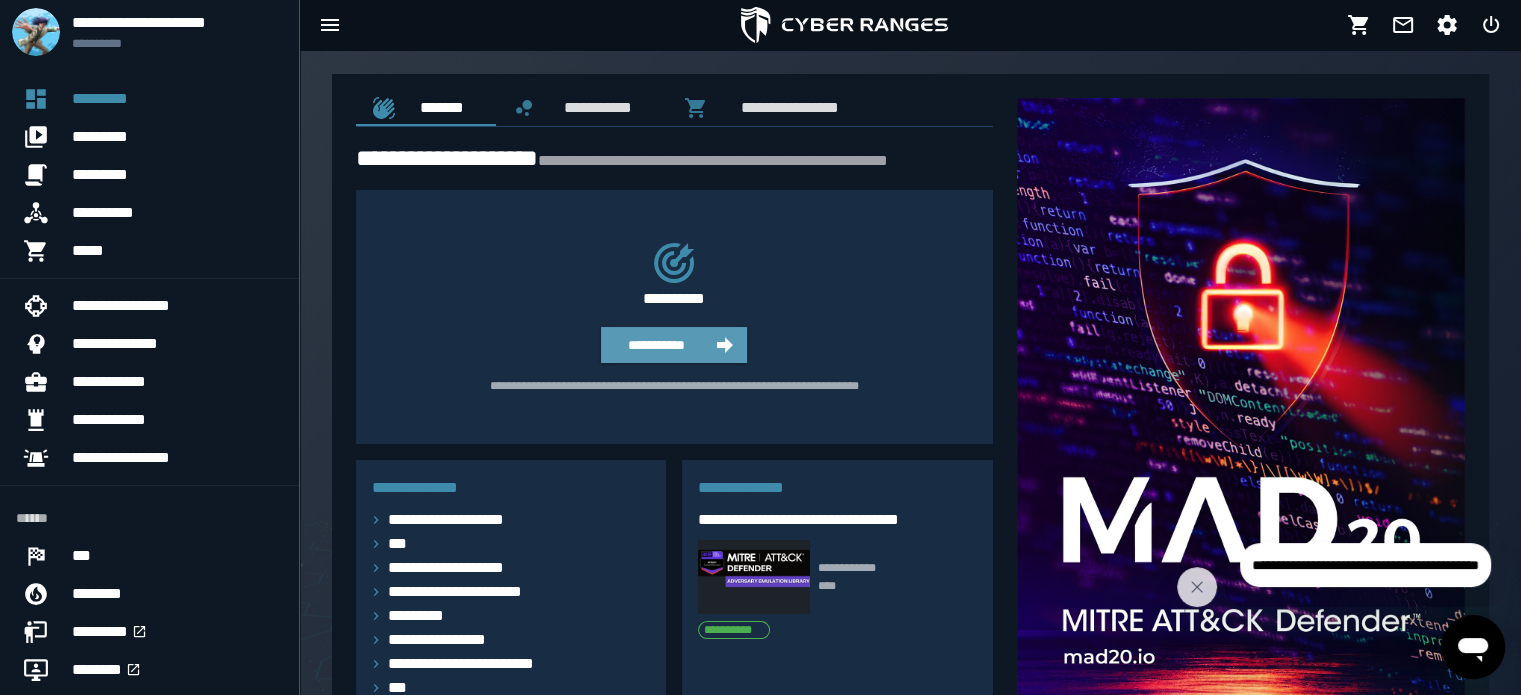 click on "**********" at bounding box center (656, 345) 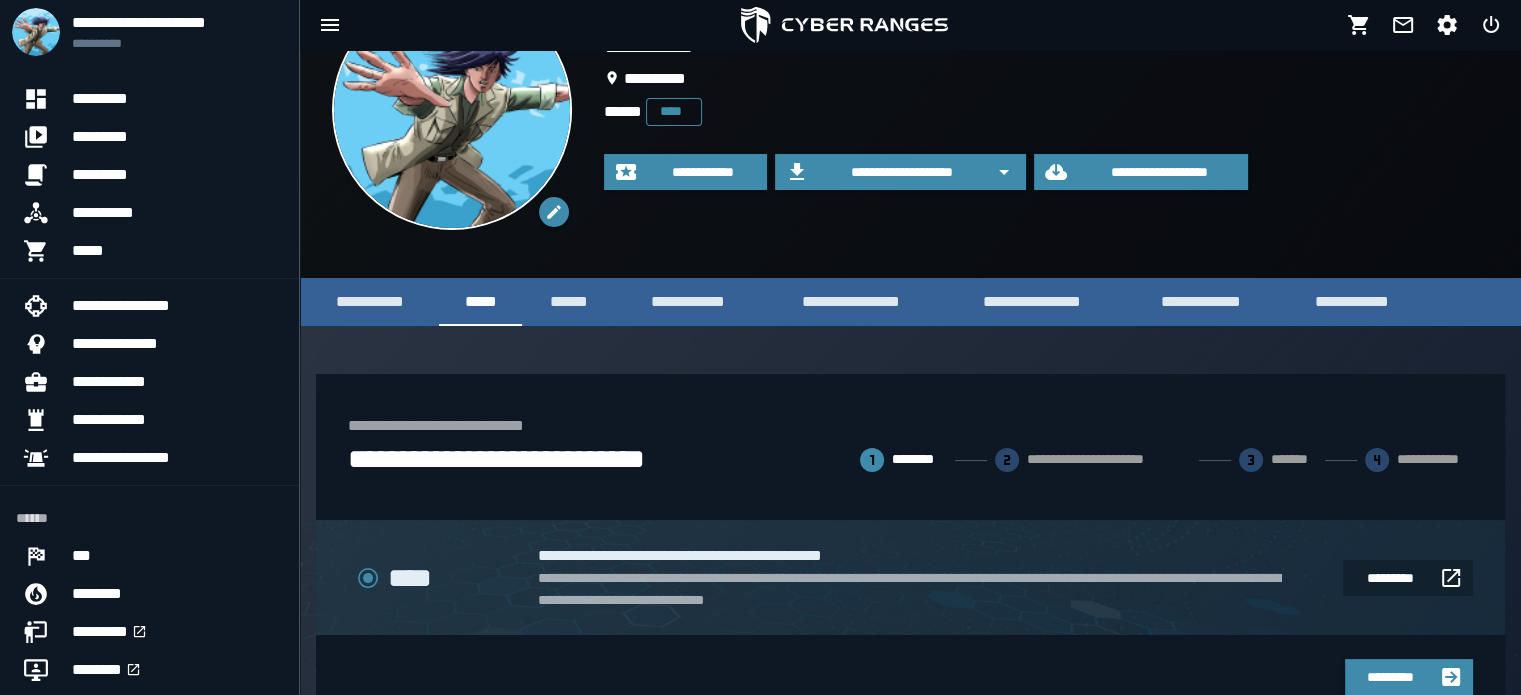 scroll, scrollTop: 180, scrollLeft: 0, axis: vertical 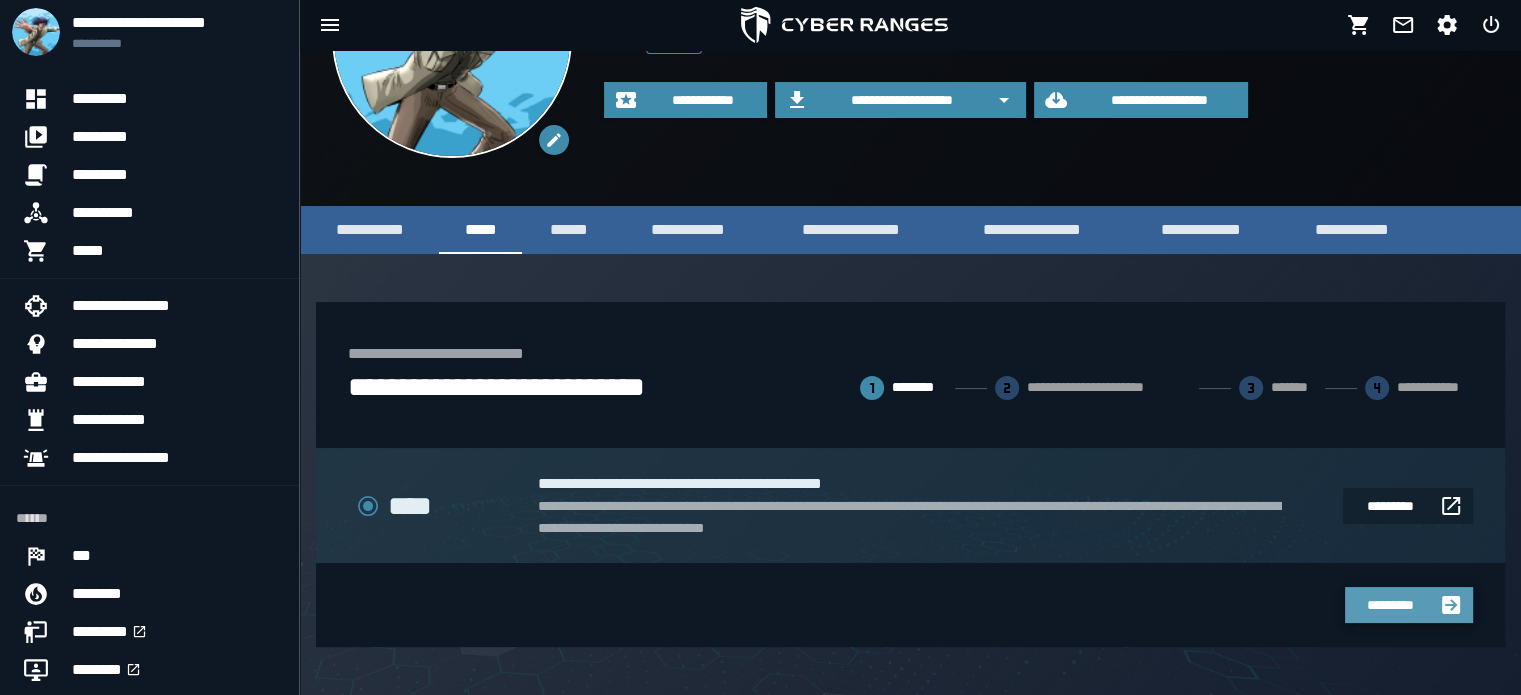 click on "*********" at bounding box center [1391, 605] 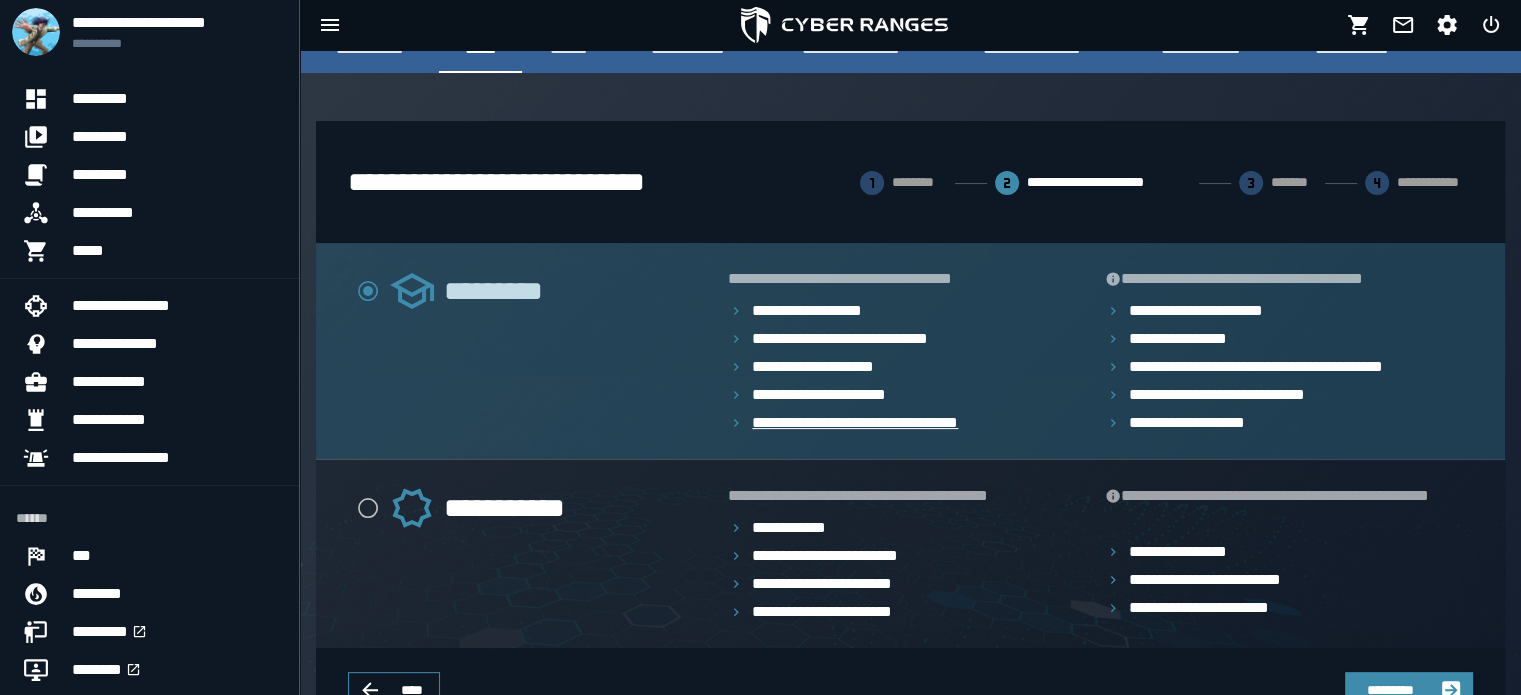 scroll, scrollTop: 362, scrollLeft: 0, axis: vertical 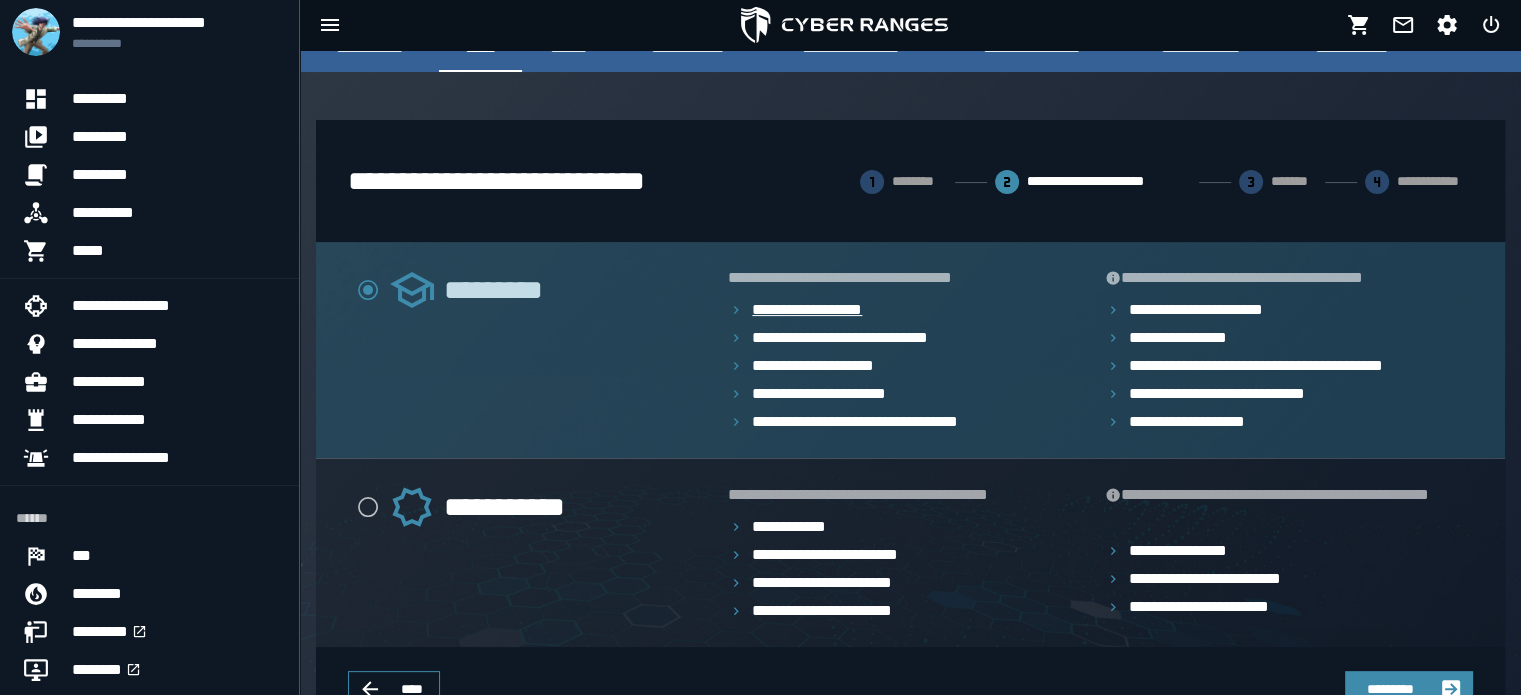 click 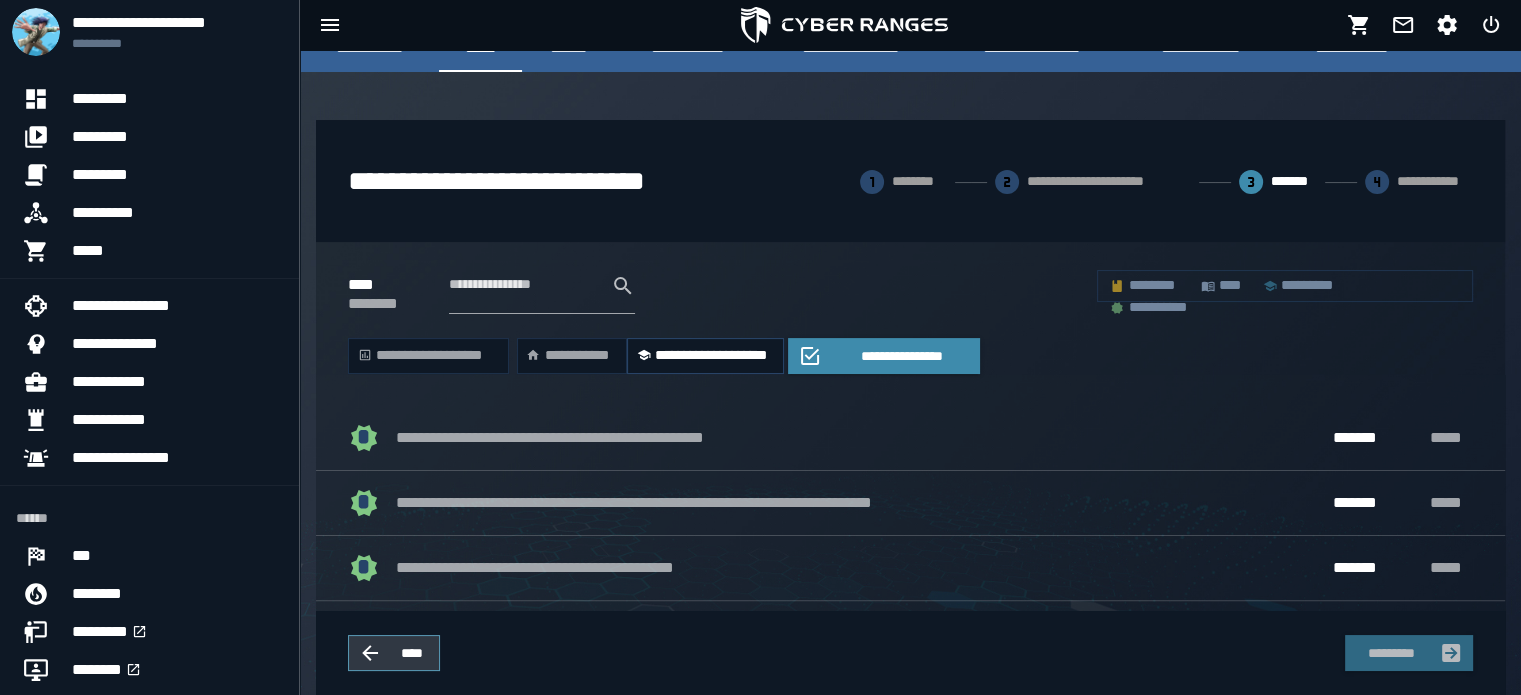 click on "****" at bounding box center (412, 653) 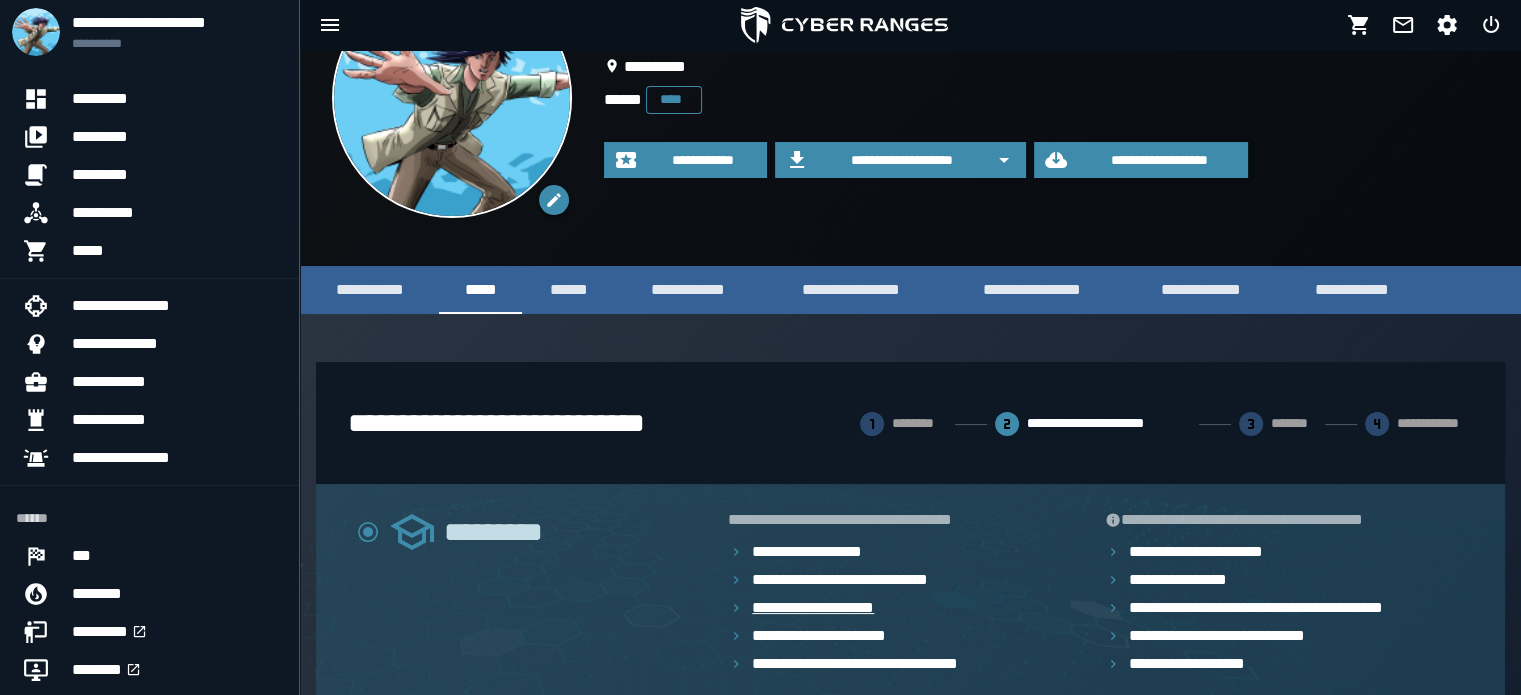 scroll, scrollTop: 0, scrollLeft: 0, axis: both 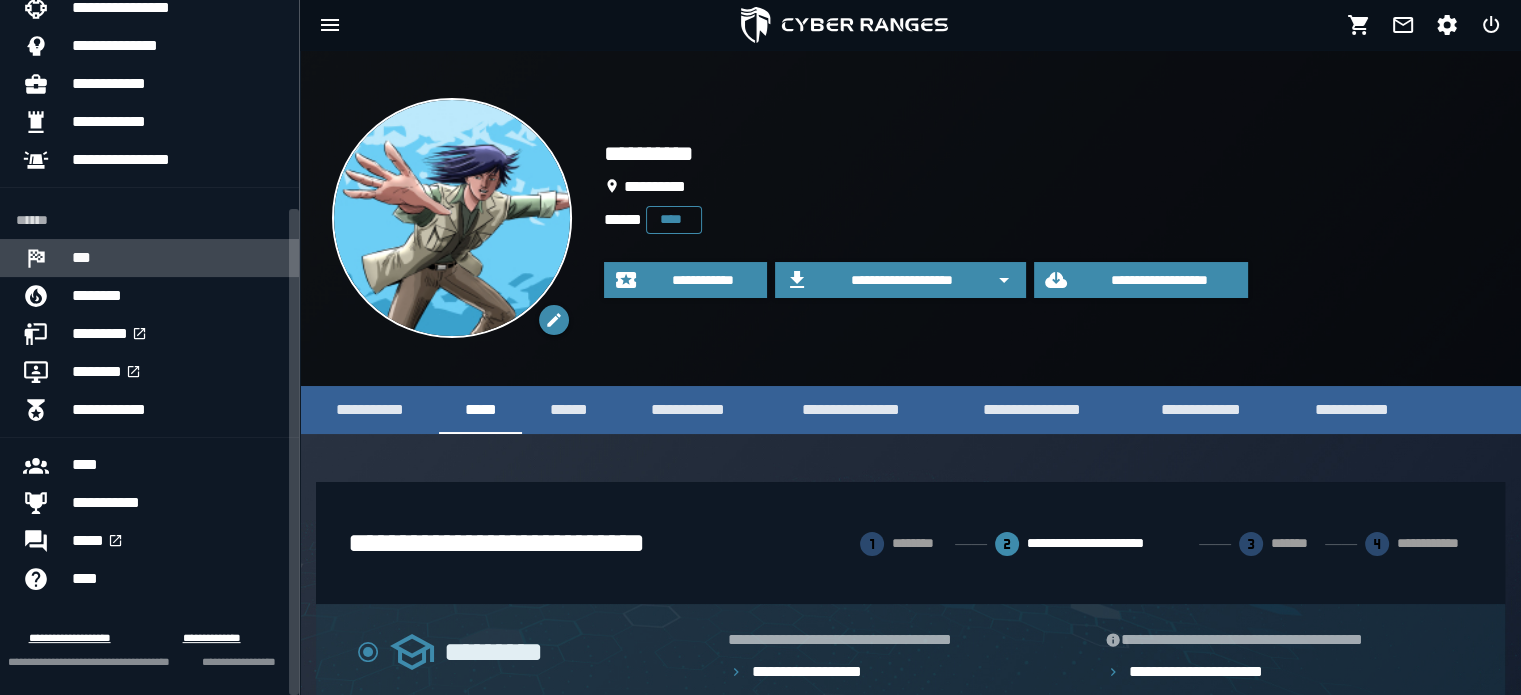 click on "***" at bounding box center (177, 258) 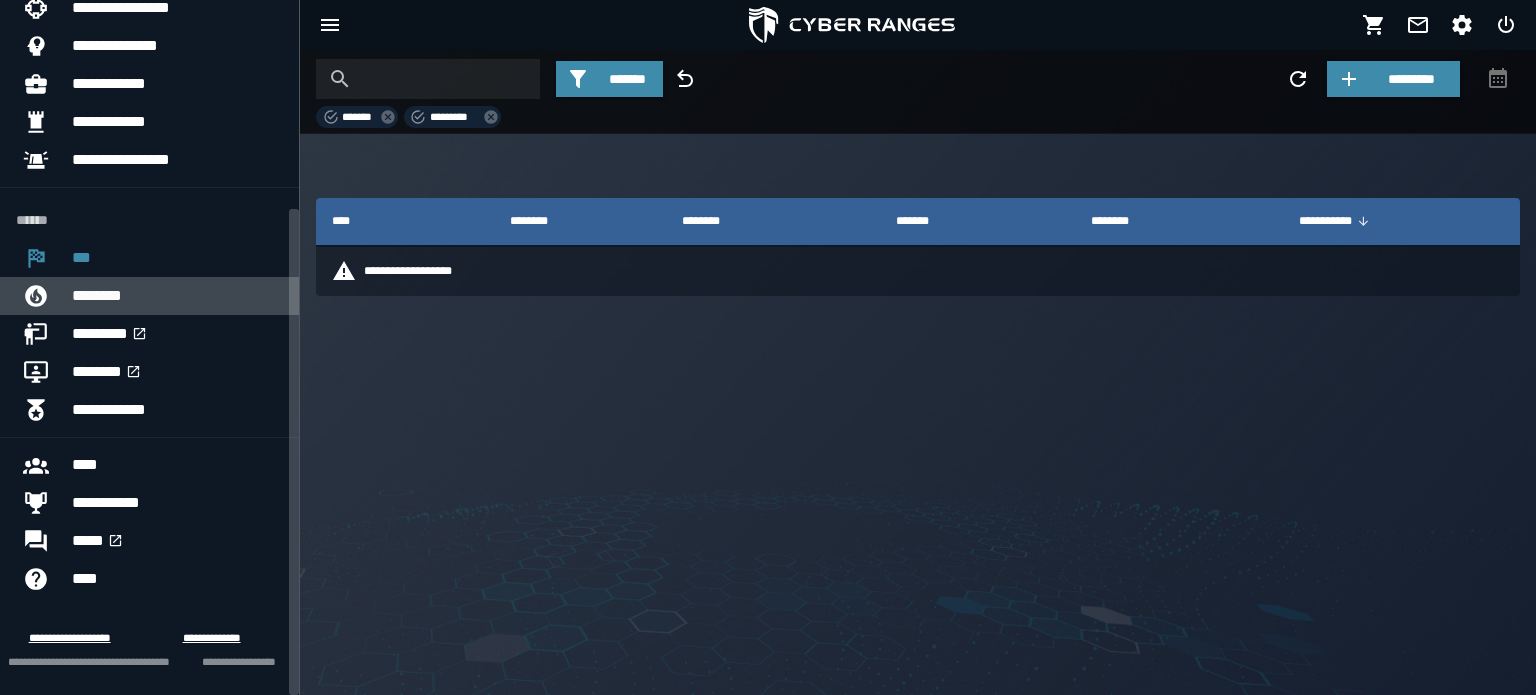 click on "********" at bounding box center (177, 296) 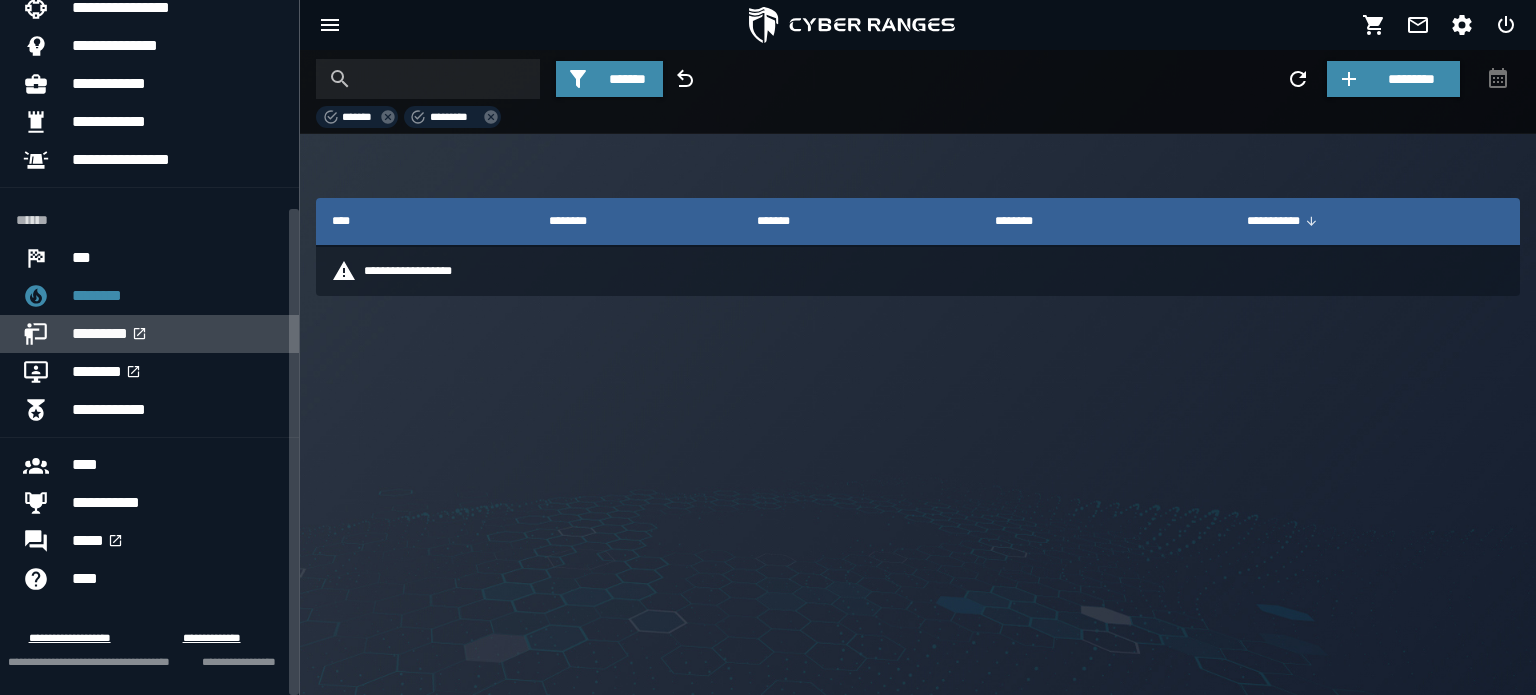 click on "*********" at bounding box center [177, 334] 